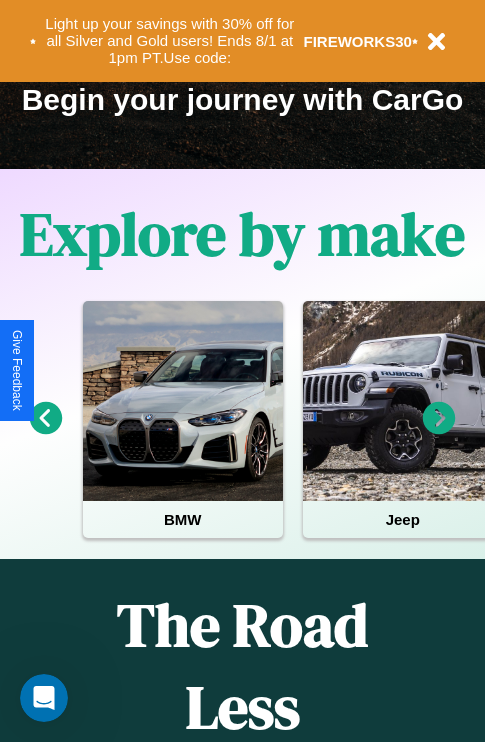 scroll, scrollTop: 308, scrollLeft: 0, axis: vertical 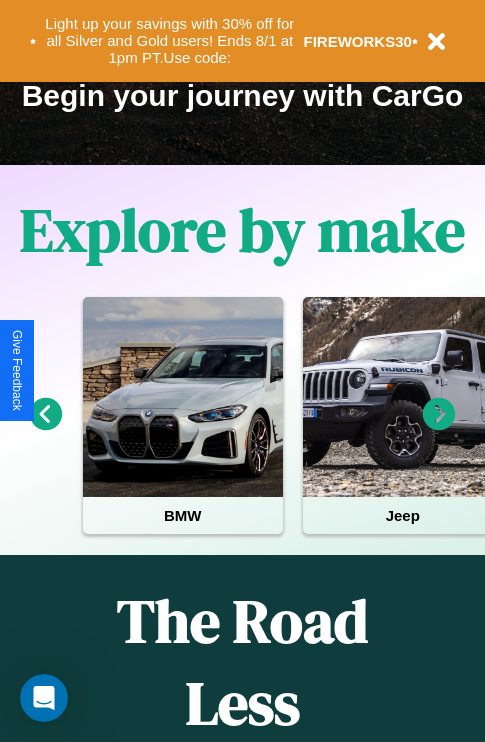 click 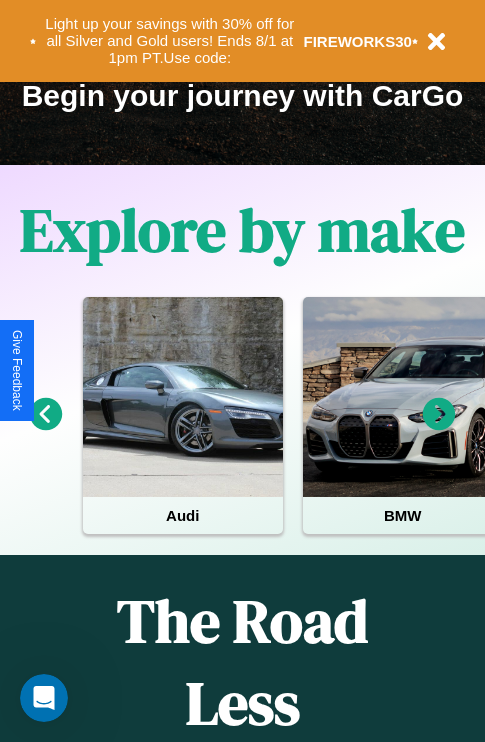 click 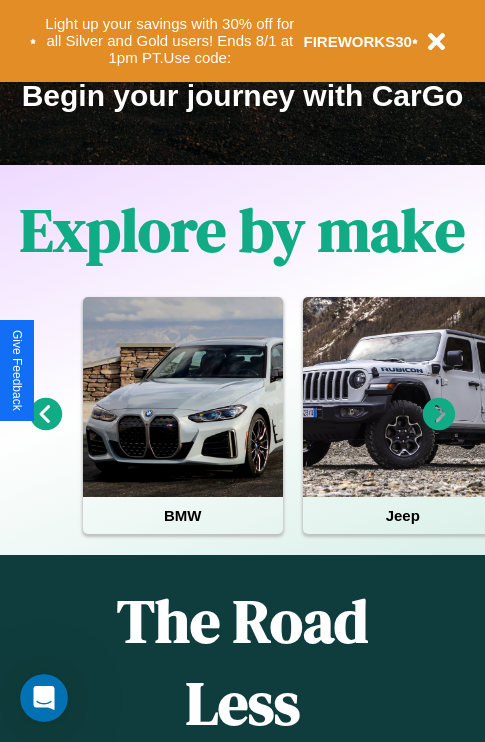 click 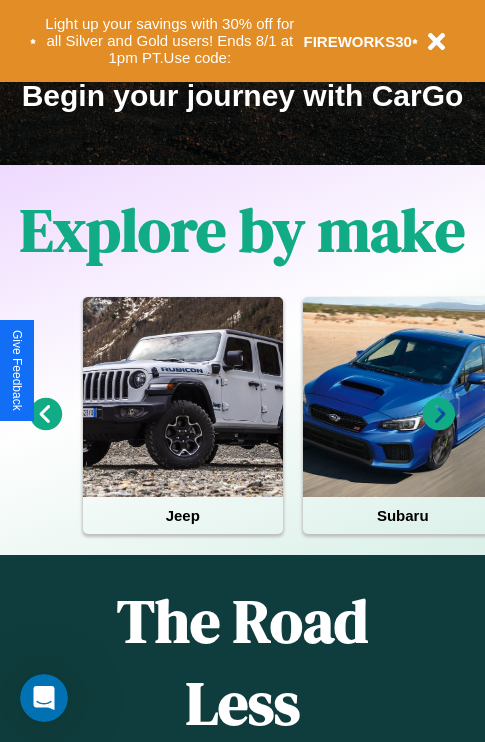 click 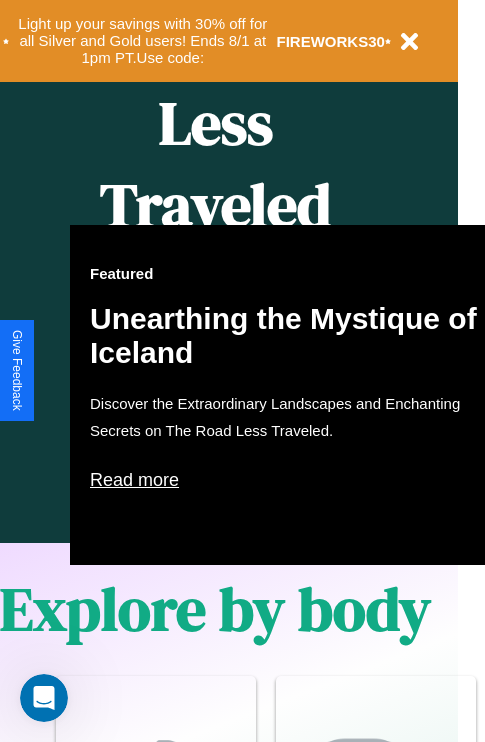 scroll, scrollTop: 997, scrollLeft: 32, axis: both 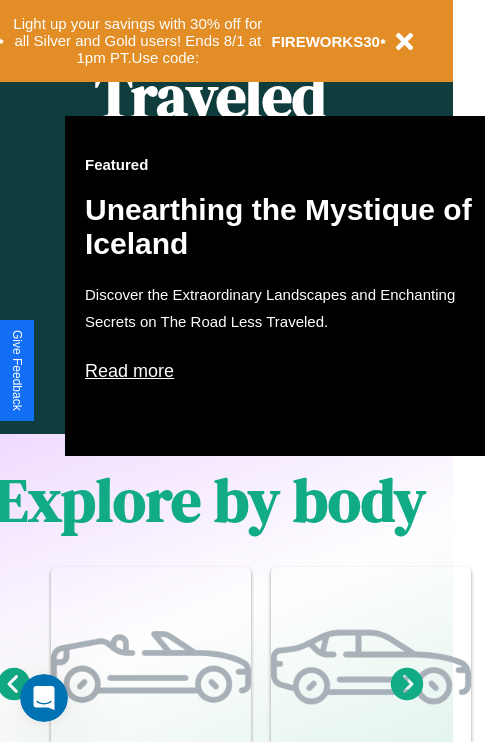 click on "Read more" at bounding box center (285, 371) 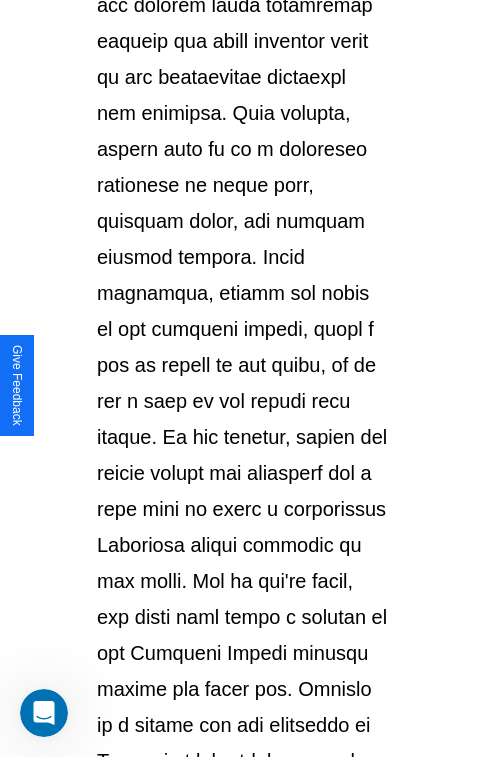 scroll, scrollTop: 3458, scrollLeft: 0, axis: vertical 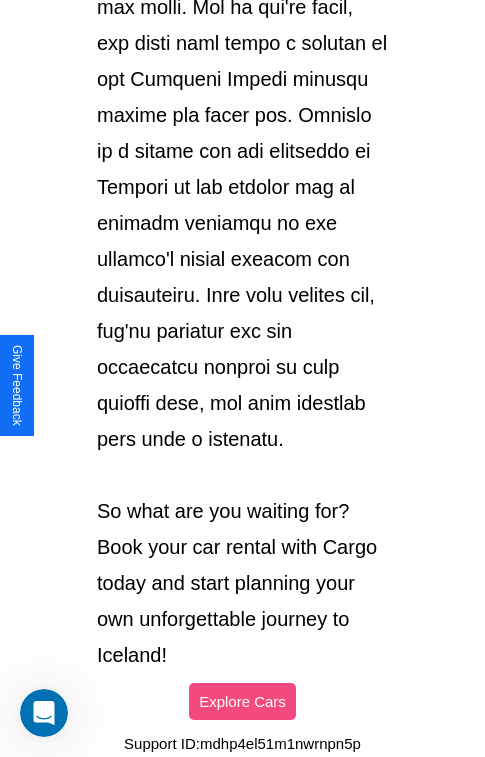 click on "Explore Cars" at bounding box center (242, 701) 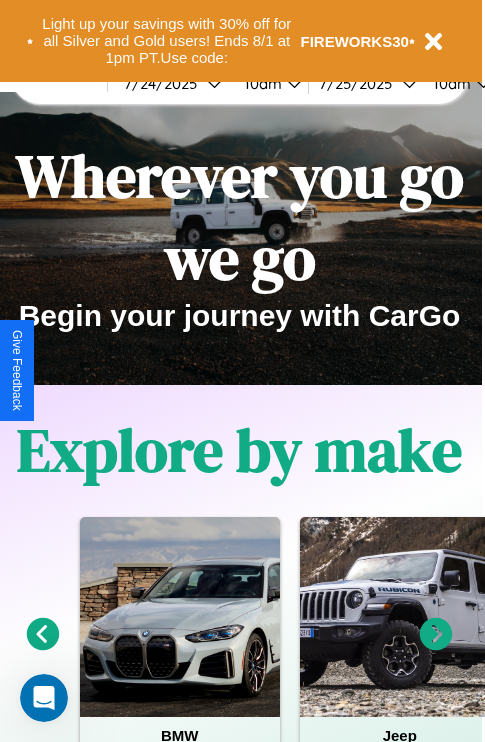 scroll, scrollTop: 0, scrollLeft: 0, axis: both 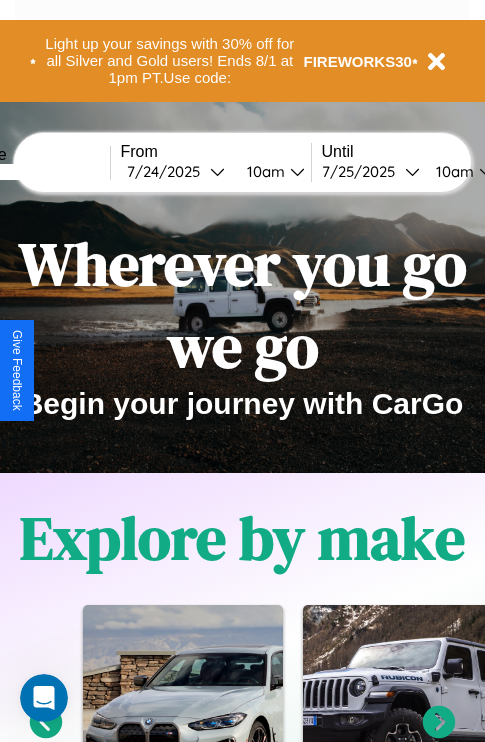 click at bounding box center (35, 172) 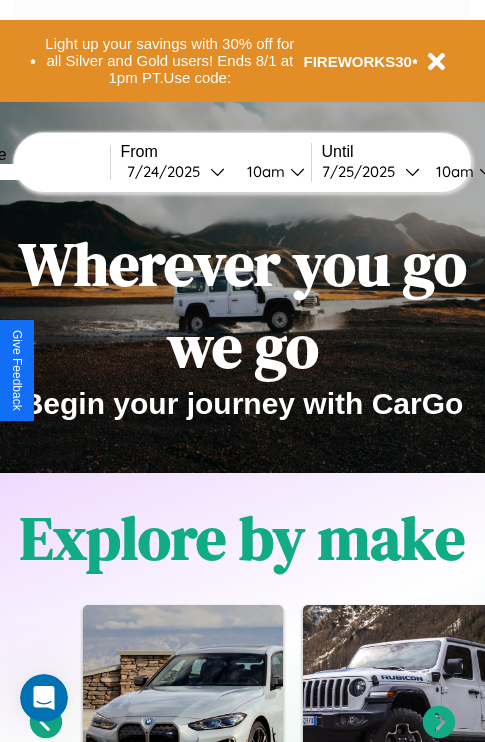 type on "******" 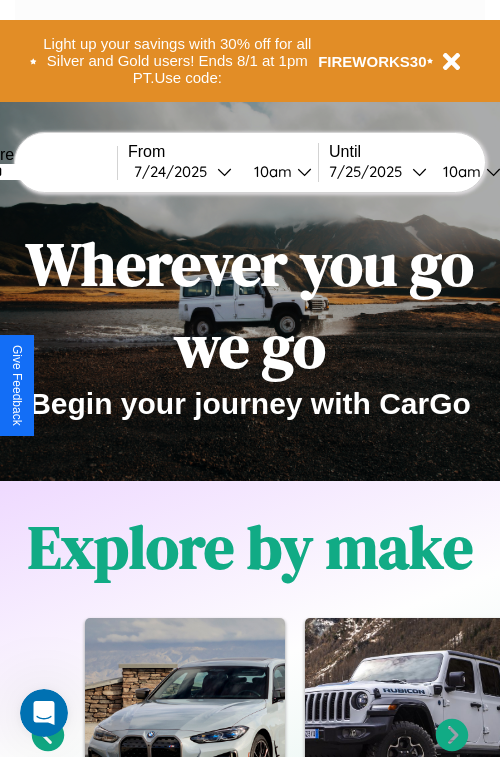 select on "*" 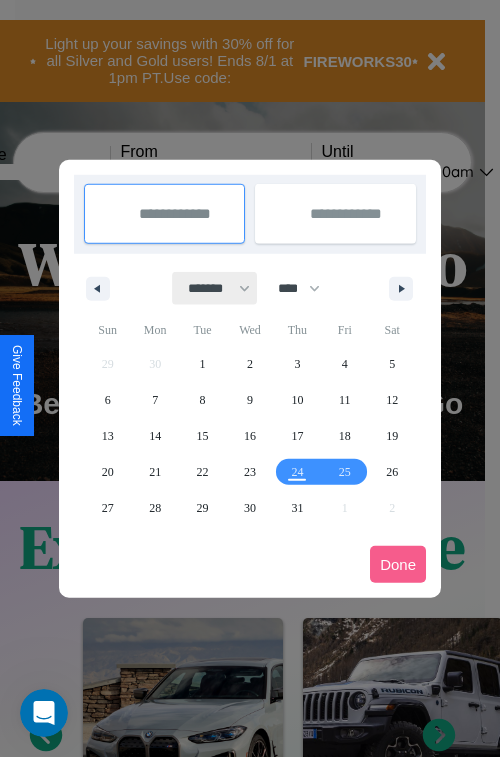 click on "******* ******** ***** ***** *** **** **** ****** ********* ******* ******** ********" at bounding box center (215, 288) 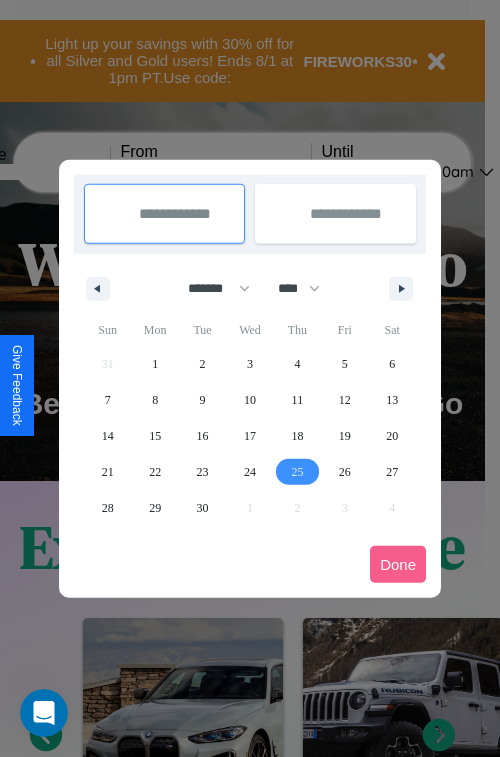 click on "25" at bounding box center [297, 472] 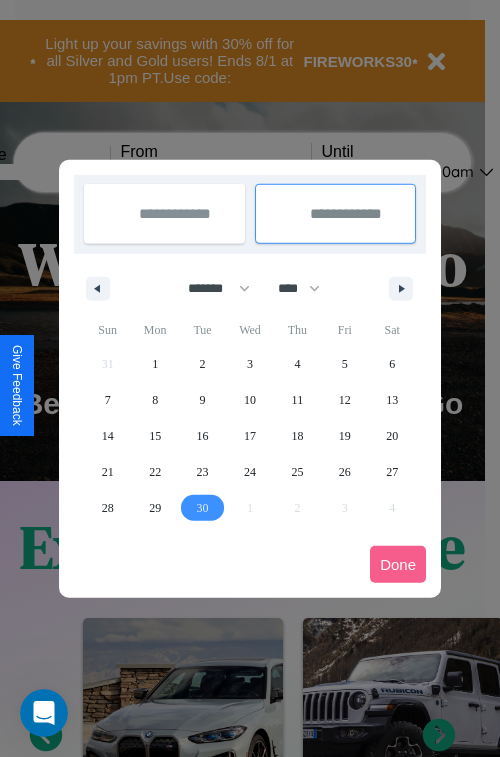 click on "30" at bounding box center (203, 508) 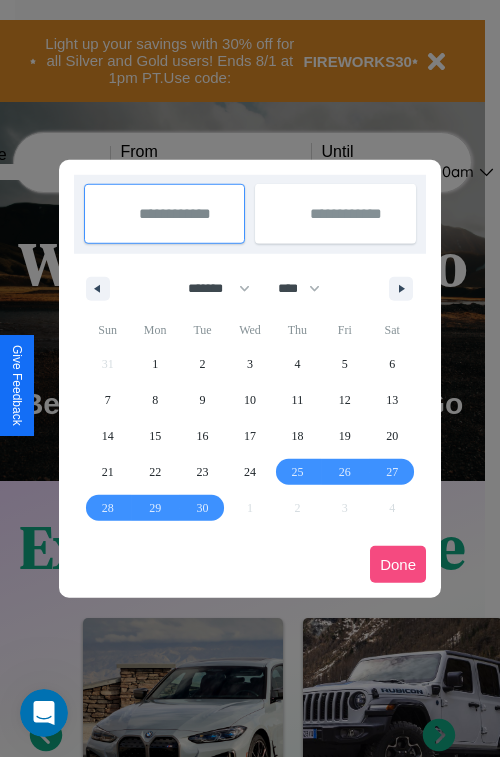 click on "Done" at bounding box center (398, 564) 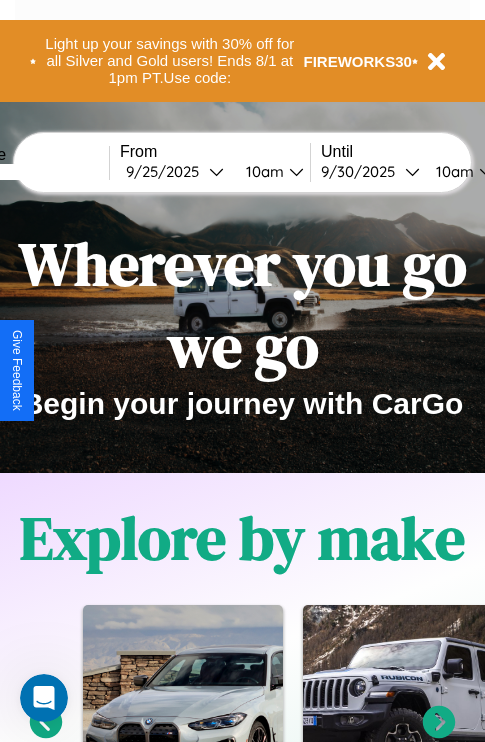 scroll, scrollTop: 0, scrollLeft: 77, axis: horizontal 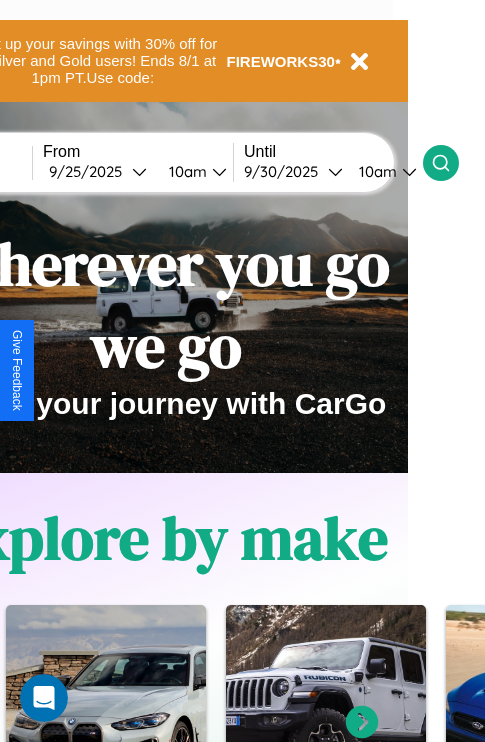click 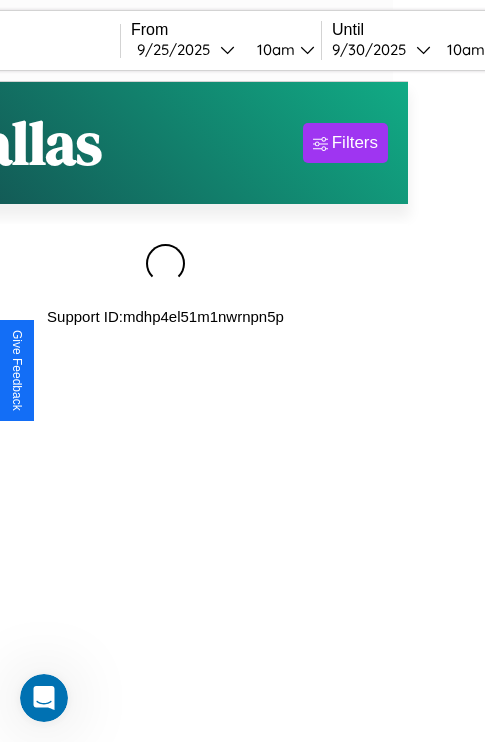 scroll, scrollTop: 0, scrollLeft: 0, axis: both 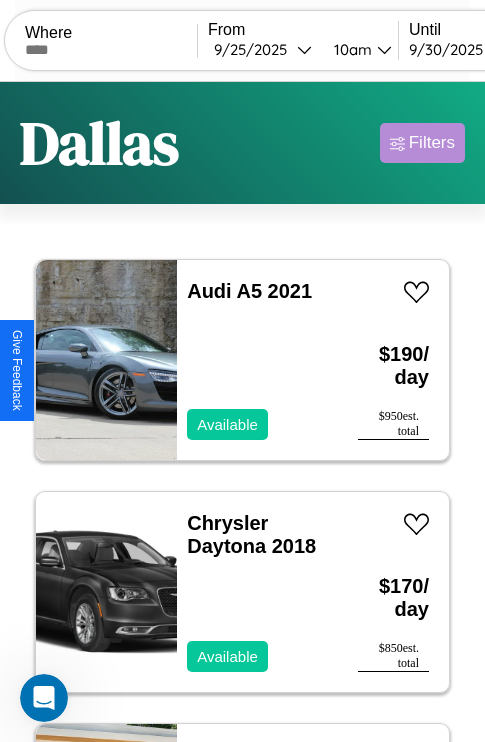 click on "Filters" at bounding box center [432, 143] 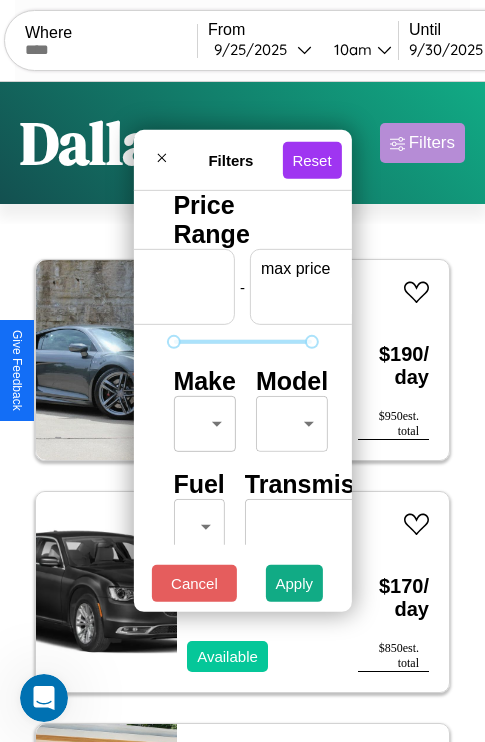 scroll, scrollTop: 0, scrollLeft: 124, axis: horizontal 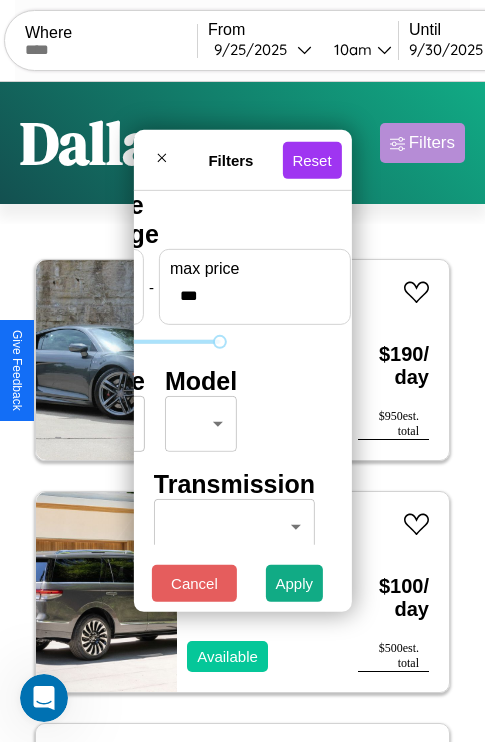 type on "***" 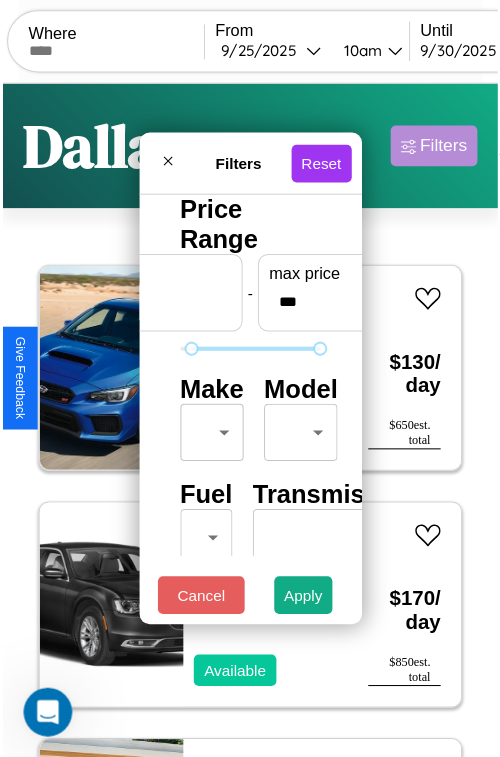 scroll, scrollTop: 59, scrollLeft: 0, axis: vertical 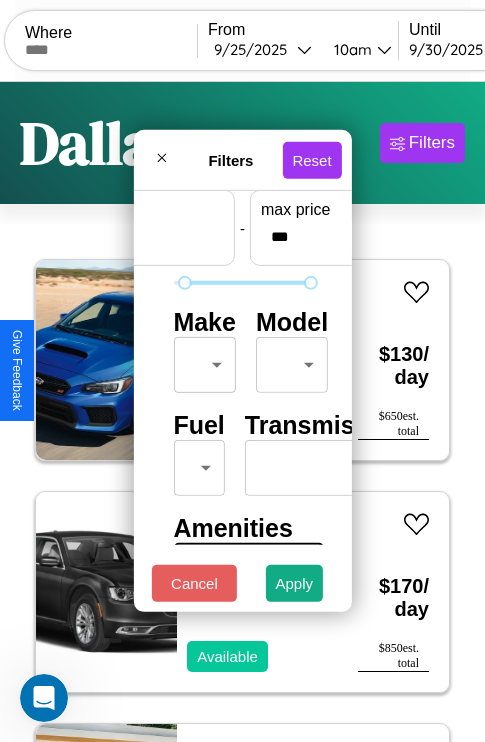 type on "**" 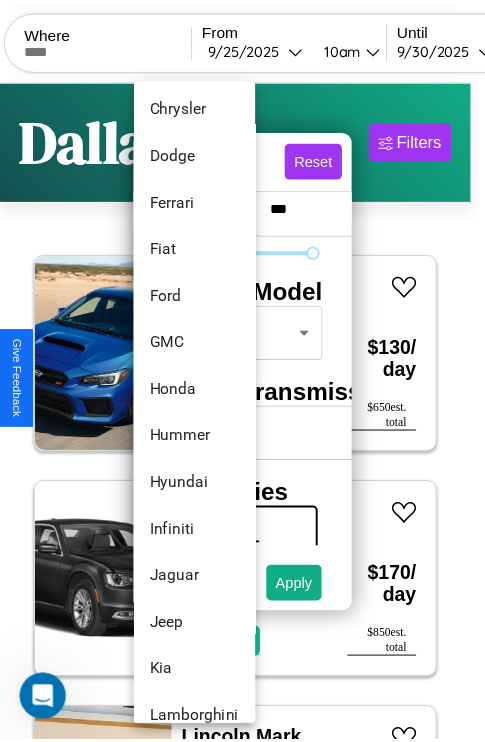scroll, scrollTop: 758, scrollLeft: 0, axis: vertical 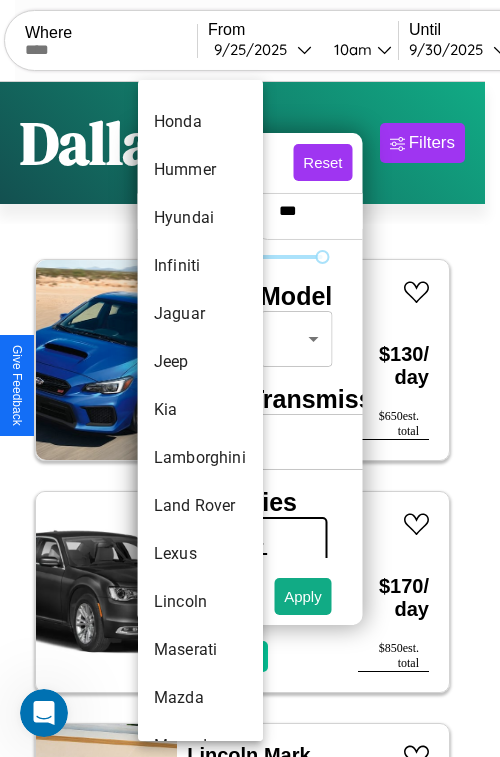 click on "Kia" at bounding box center (200, 410) 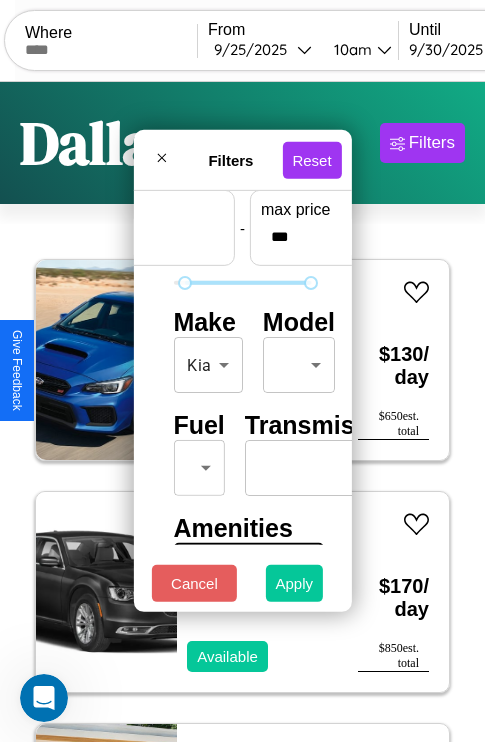 click on "Apply" at bounding box center (295, 583) 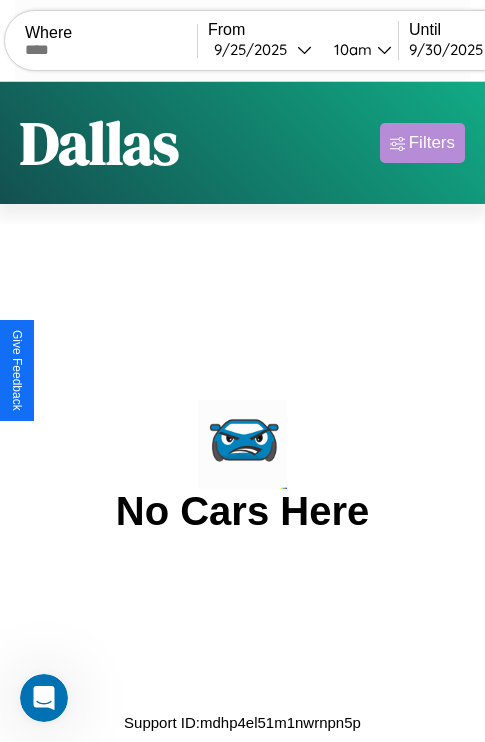 click on "Filters" at bounding box center (432, 143) 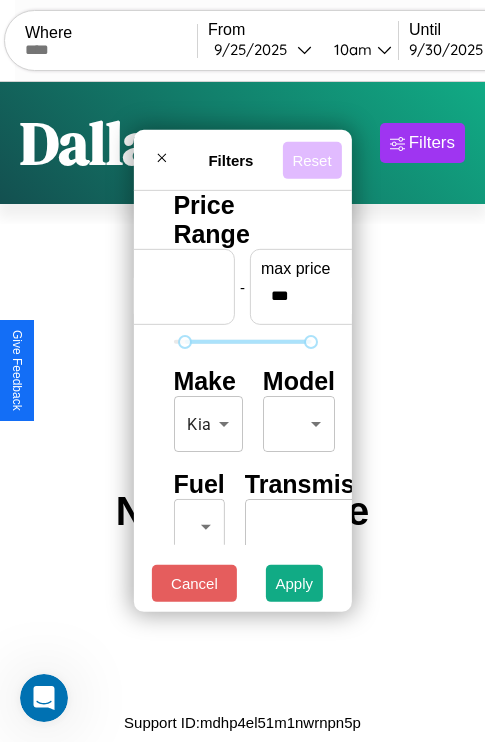 click on "Reset" at bounding box center [311, 159] 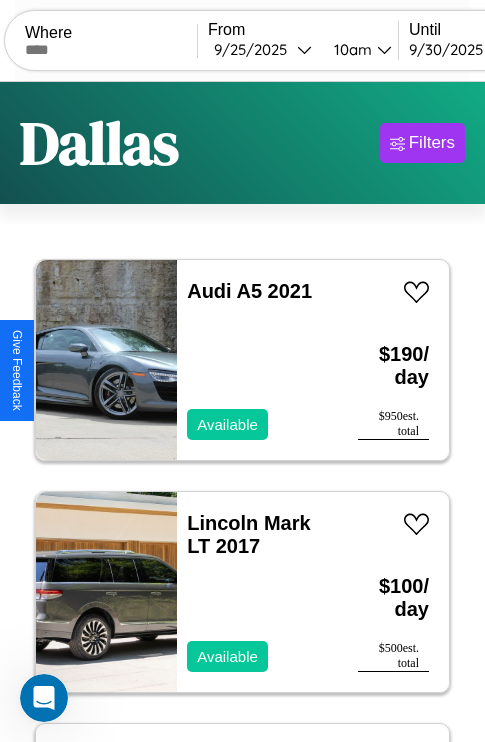 scroll, scrollTop: 79, scrollLeft: 0, axis: vertical 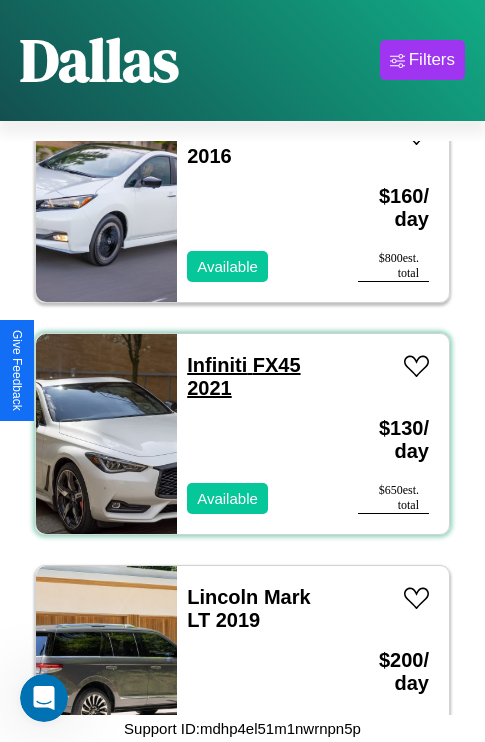 click on "Infiniti   FX45   2021" at bounding box center (243, 376) 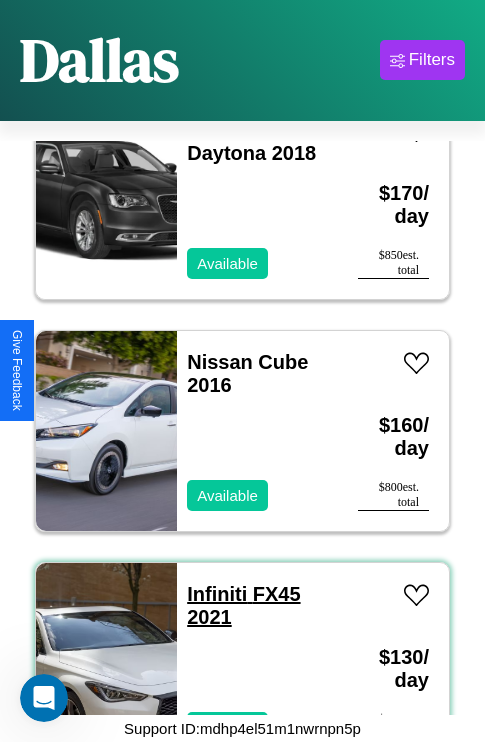 scroll, scrollTop: 539, scrollLeft: 0, axis: vertical 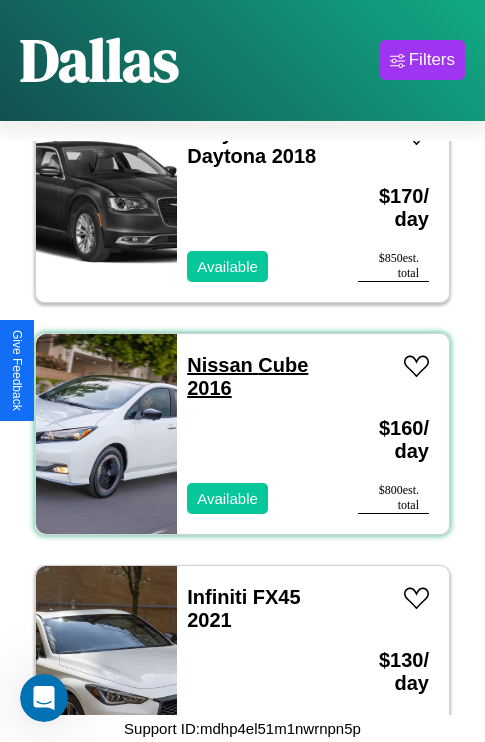 click on "Nissan   Cube   2016" at bounding box center (247, 376) 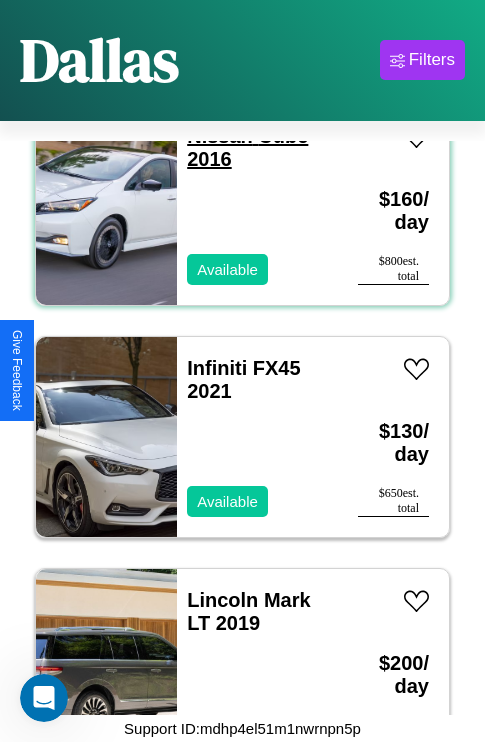scroll, scrollTop: 771, scrollLeft: 0, axis: vertical 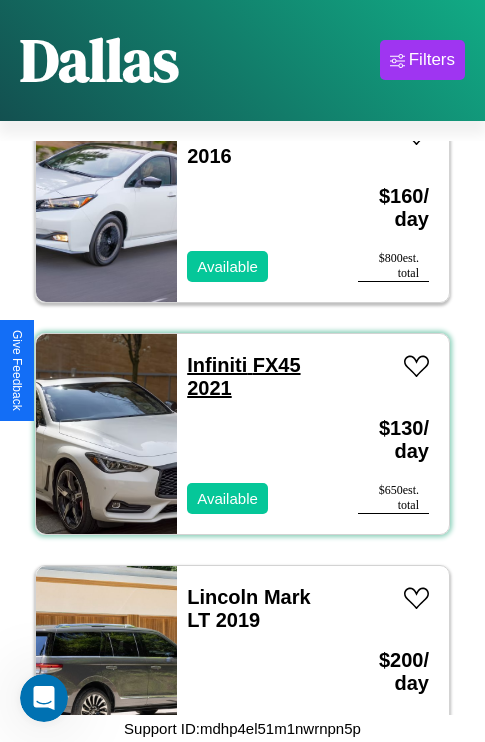 click on "Infiniti   FX45   2021" at bounding box center [243, 376] 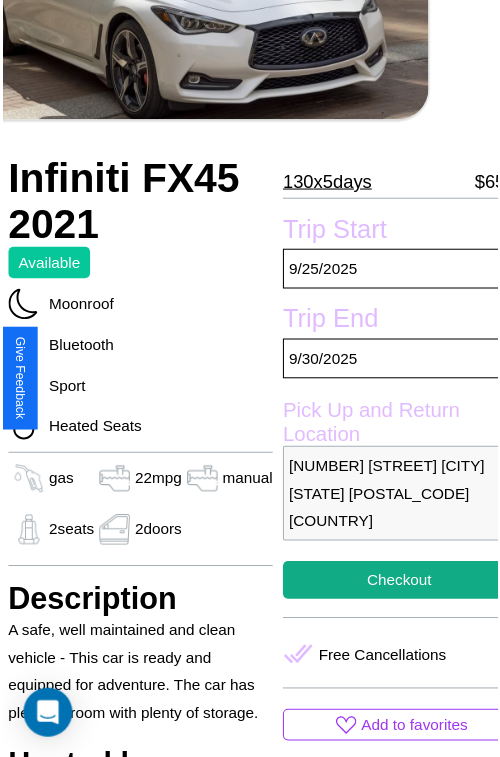 scroll, scrollTop: 130, scrollLeft: 68, axis: both 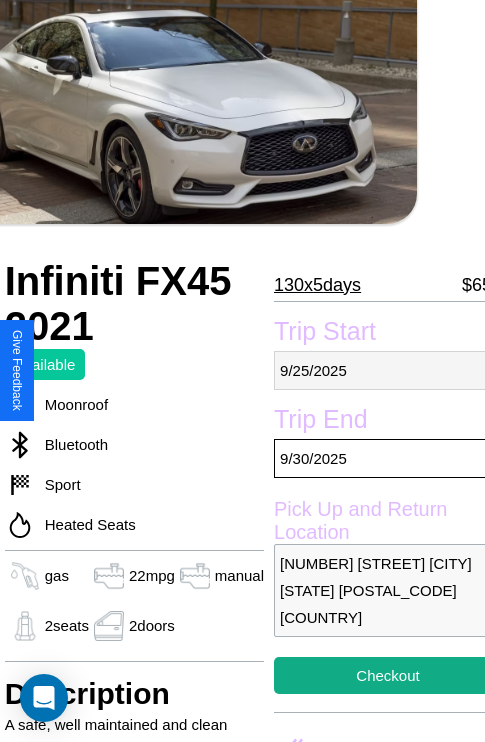 click on "9 / 25 / 2025" at bounding box center [388, 370] 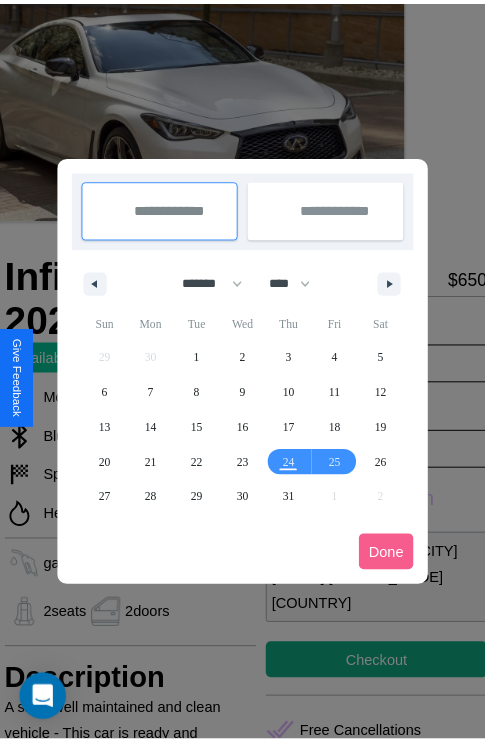 scroll, scrollTop: 0, scrollLeft: 68, axis: horizontal 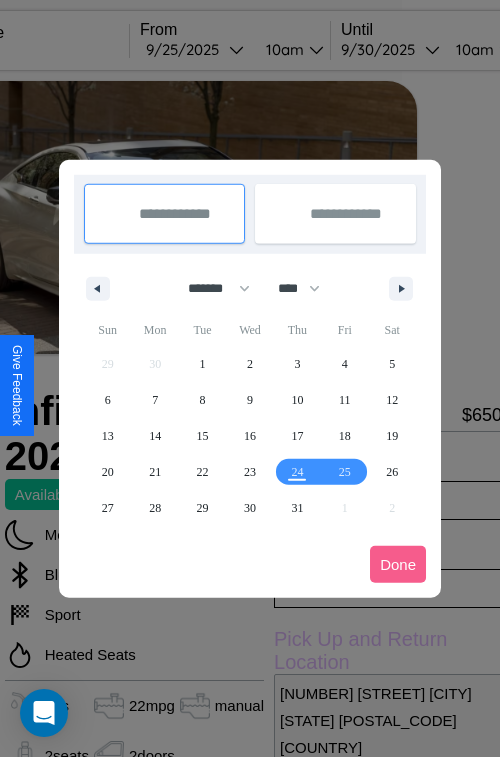 click at bounding box center (250, 378) 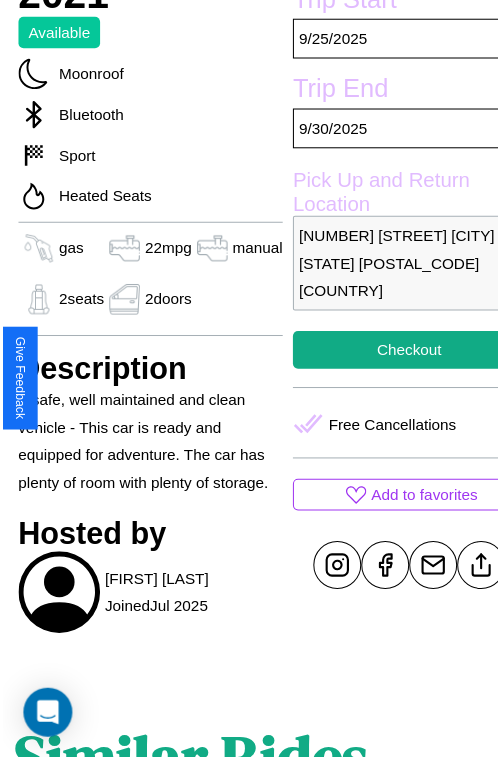 scroll, scrollTop: 550, scrollLeft: 68, axis: both 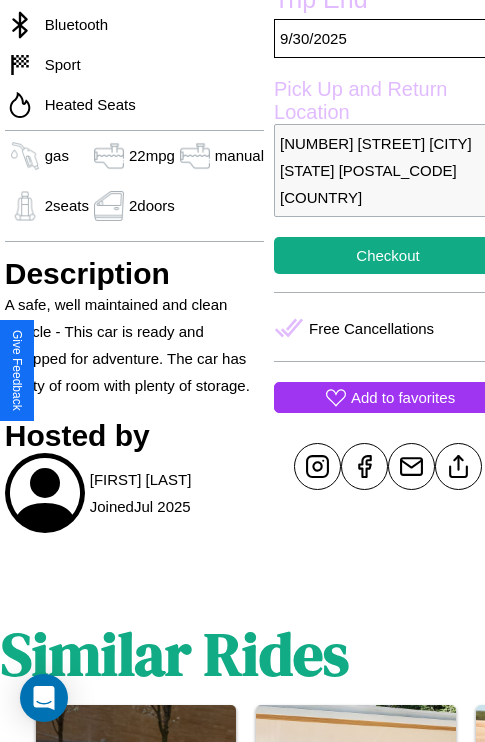 click on "Add to favorites" at bounding box center [403, 397] 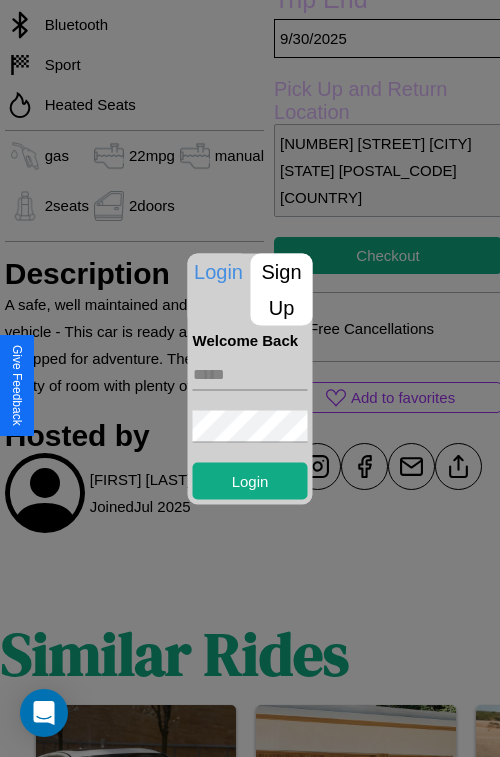 click on "Sign Up" at bounding box center (282, 289) 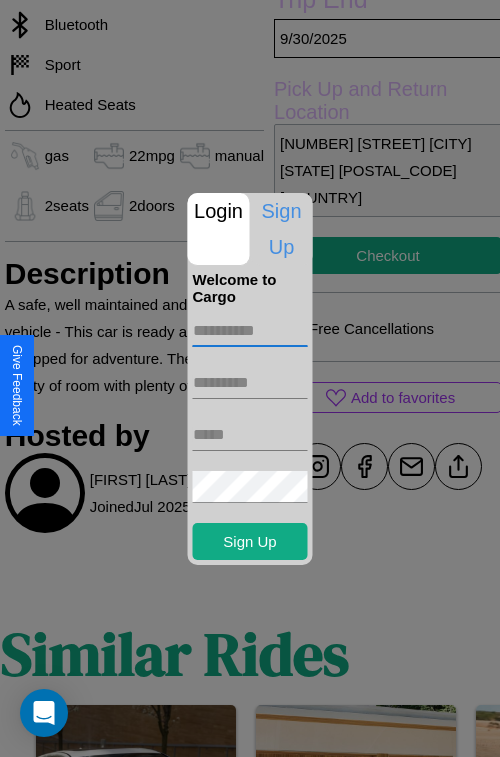 click at bounding box center (250, 331) 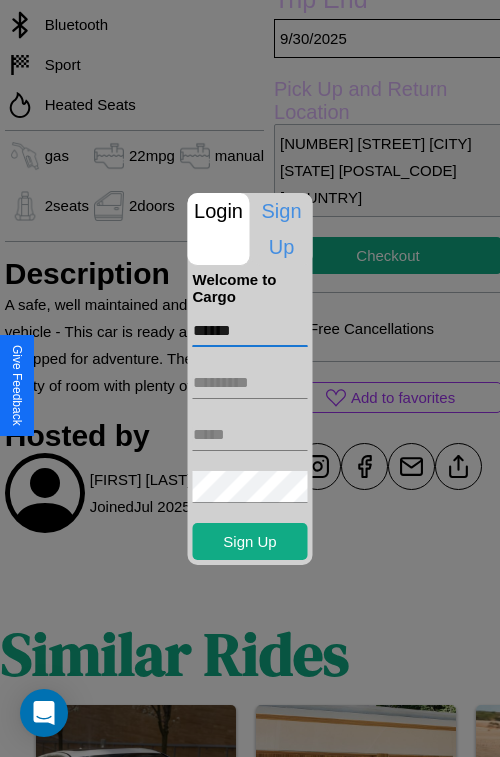 type on "******" 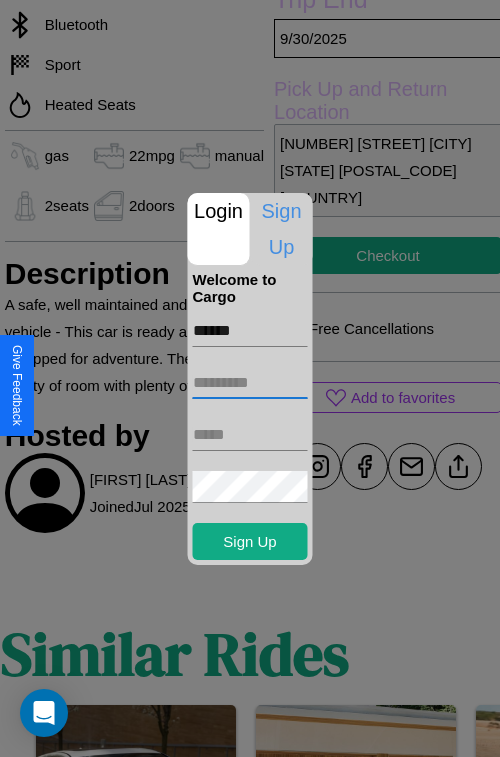 click at bounding box center [250, 383] 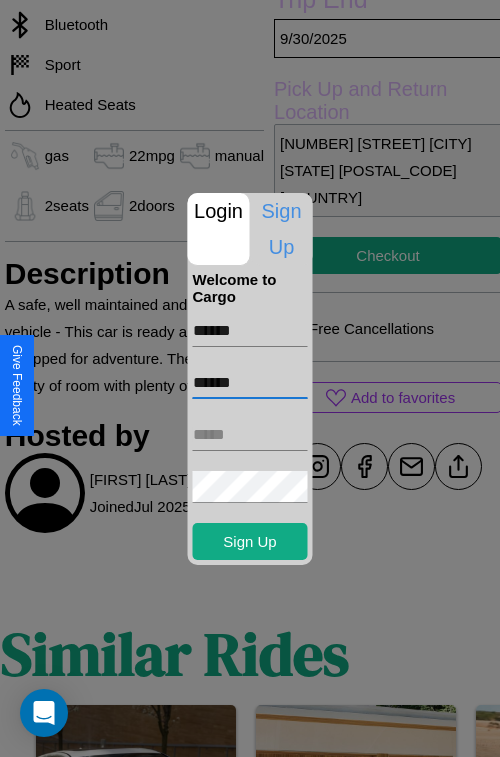 type on "******" 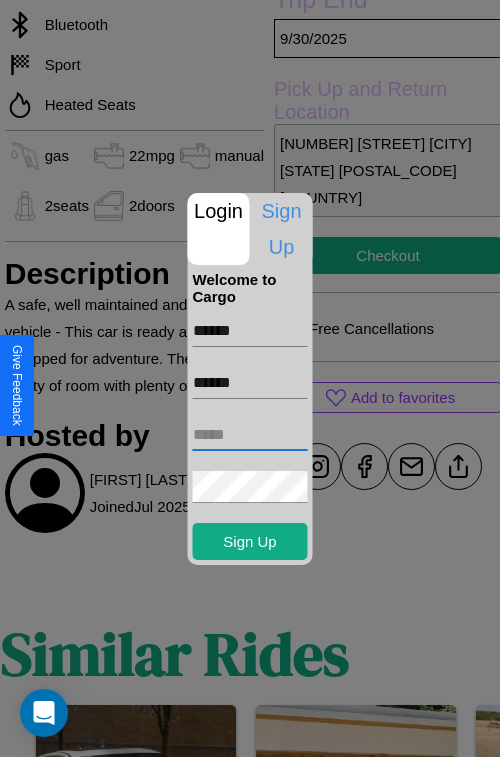 click at bounding box center [250, 435] 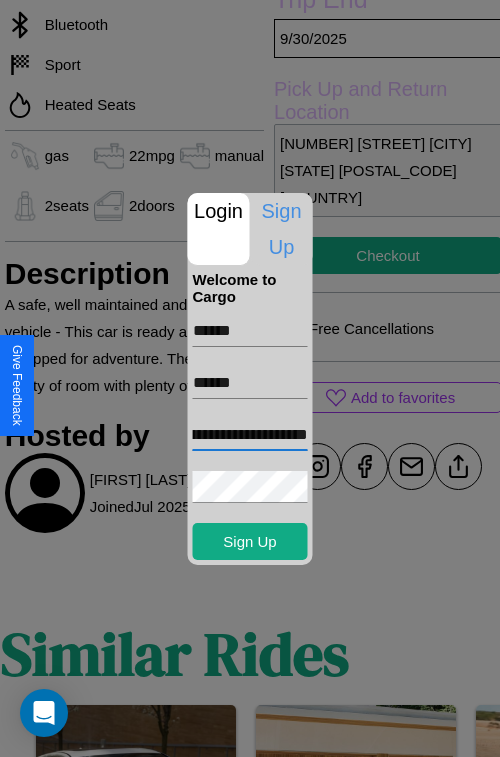 scroll, scrollTop: 0, scrollLeft: 91, axis: horizontal 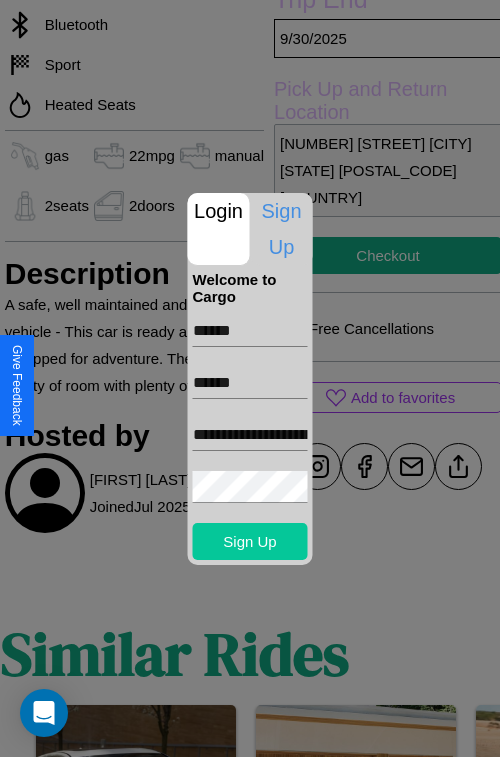 click on "Sign Up" at bounding box center (250, 541) 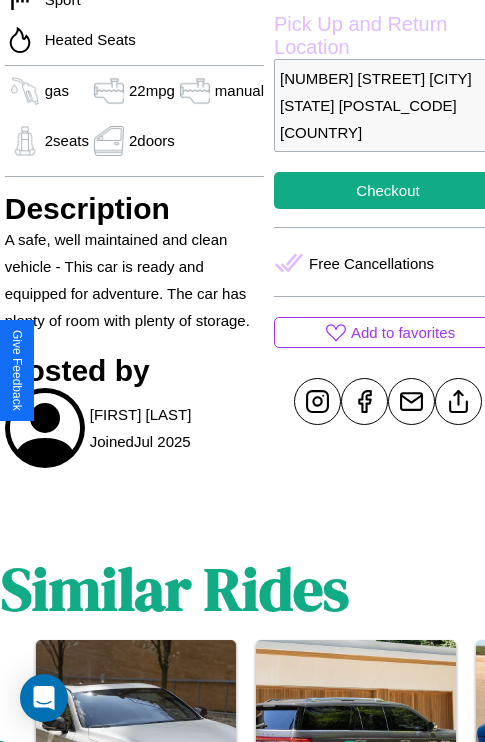 scroll, scrollTop: 619, scrollLeft: 68, axis: both 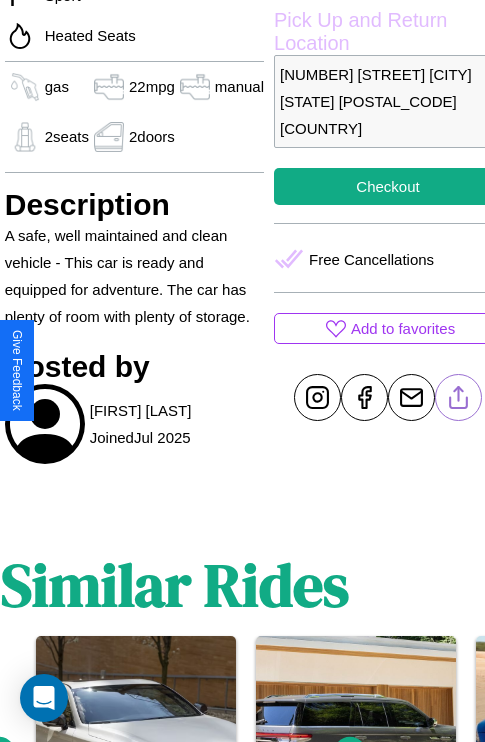 click 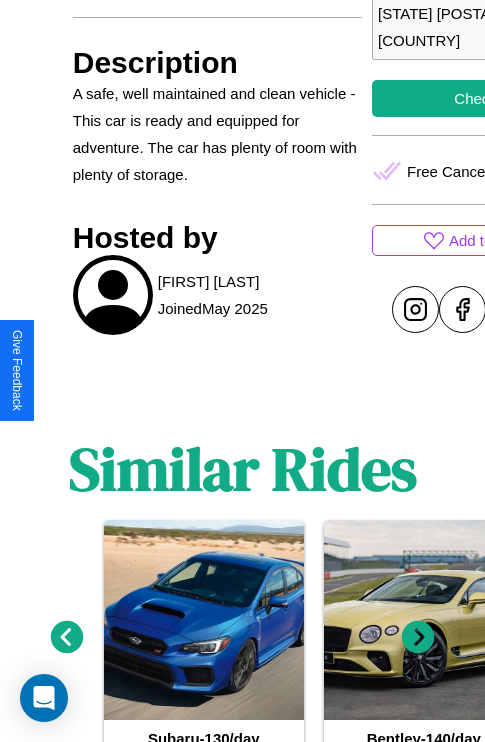 scroll, scrollTop: 852, scrollLeft: 0, axis: vertical 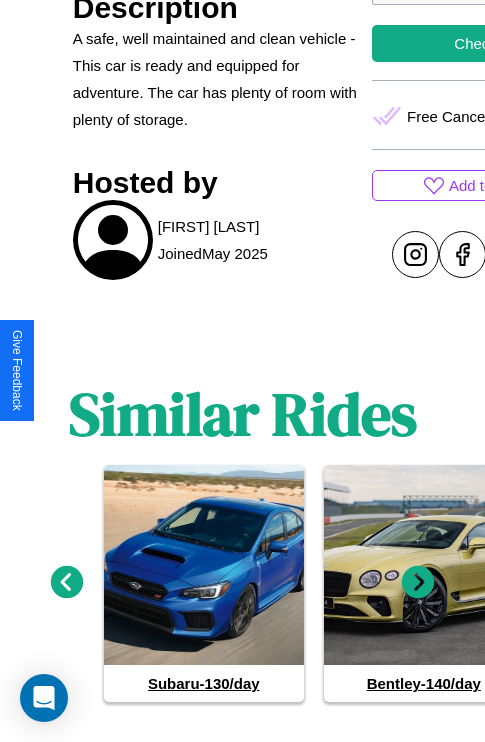 click 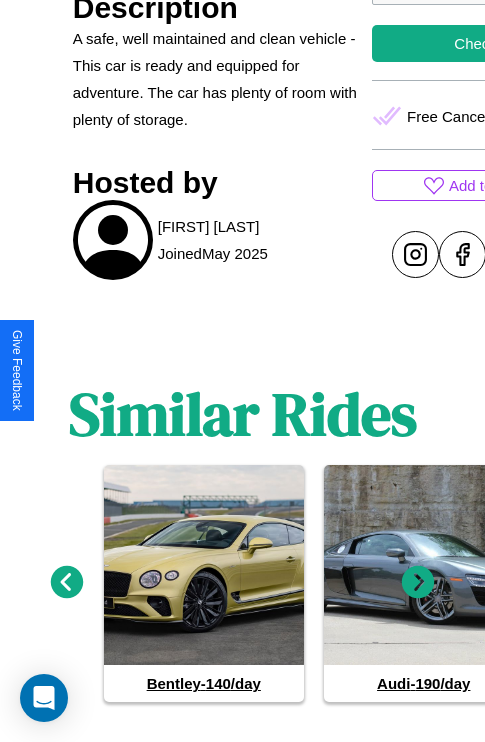 click 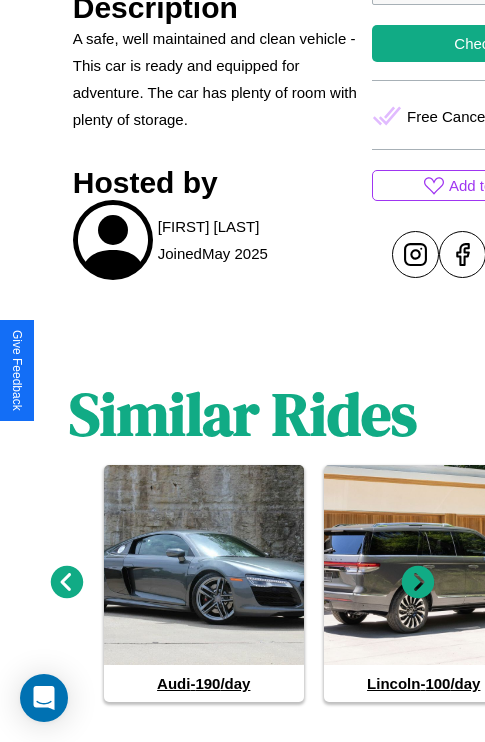 click 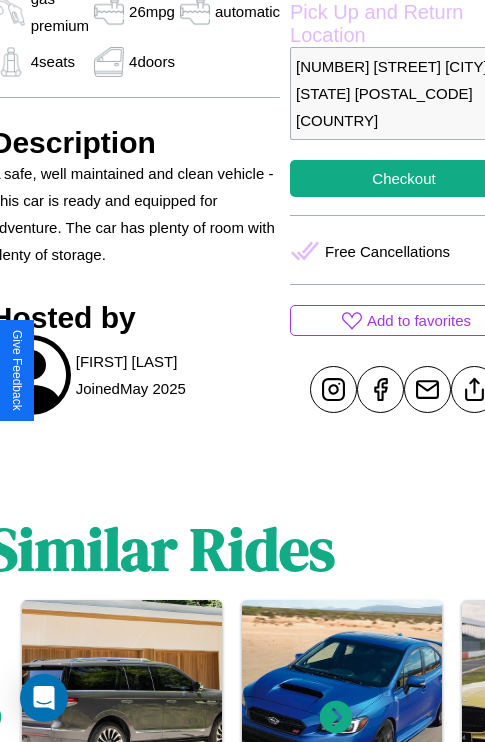 scroll, scrollTop: 709, scrollLeft: 87, axis: both 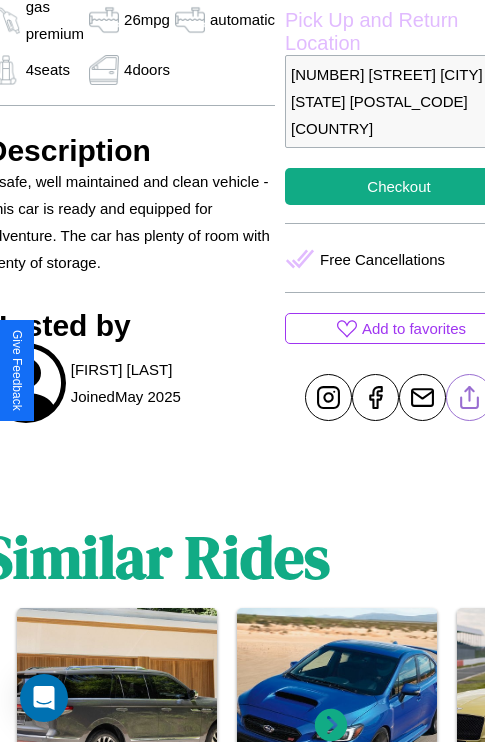 click 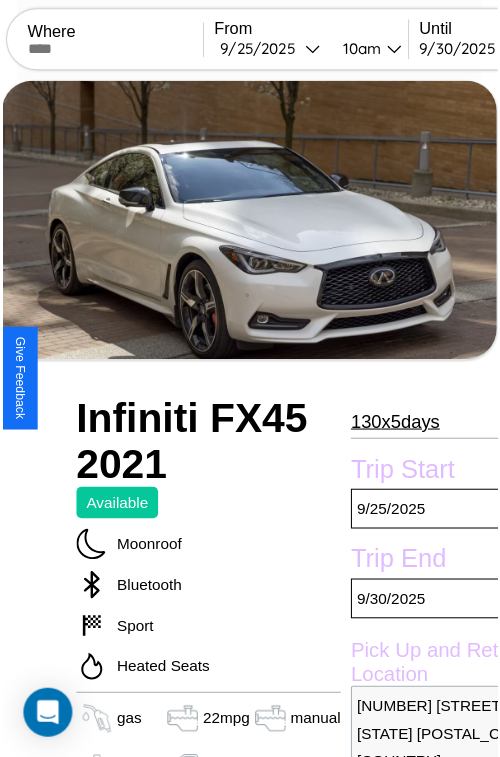 scroll, scrollTop: 130, scrollLeft: 68, axis: both 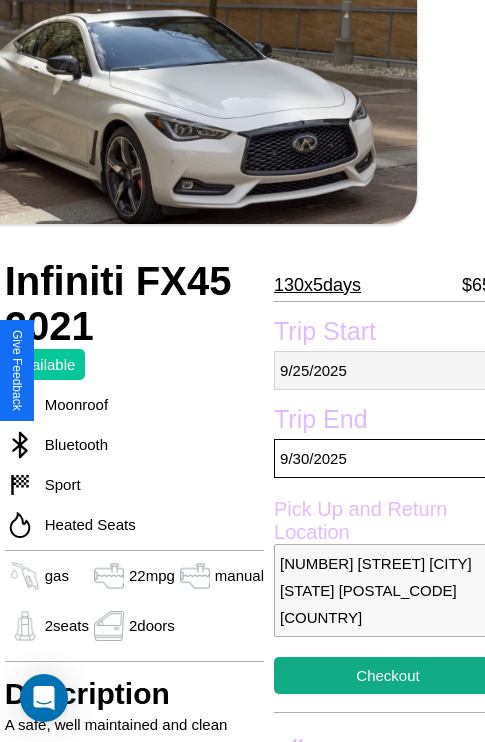 click on "[MONTH] / [DAY] / [YEAR]" at bounding box center (388, 370) 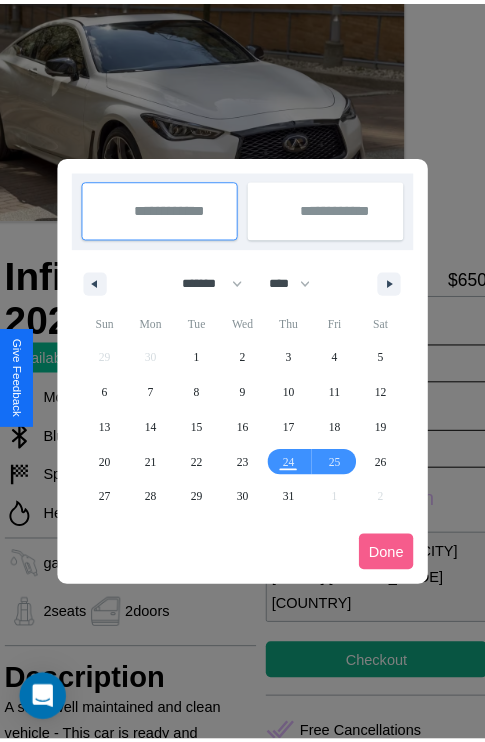 scroll, scrollTop: 0, scrollLeft: 68, axis: horizontal 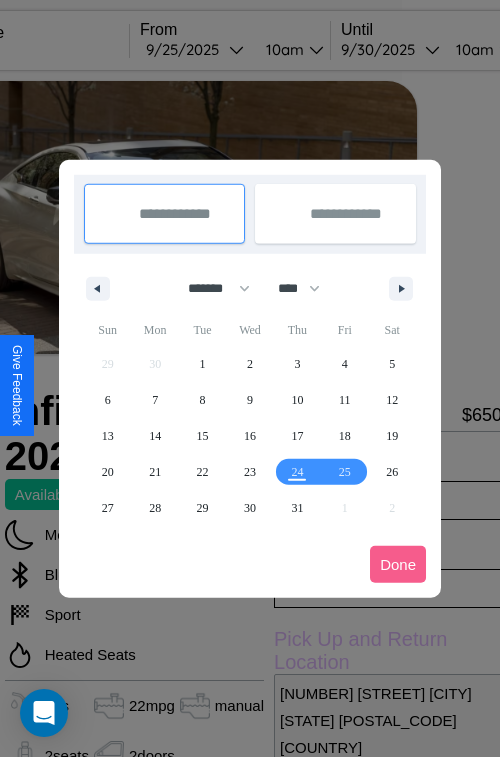 click at bounding box center [250, 378] 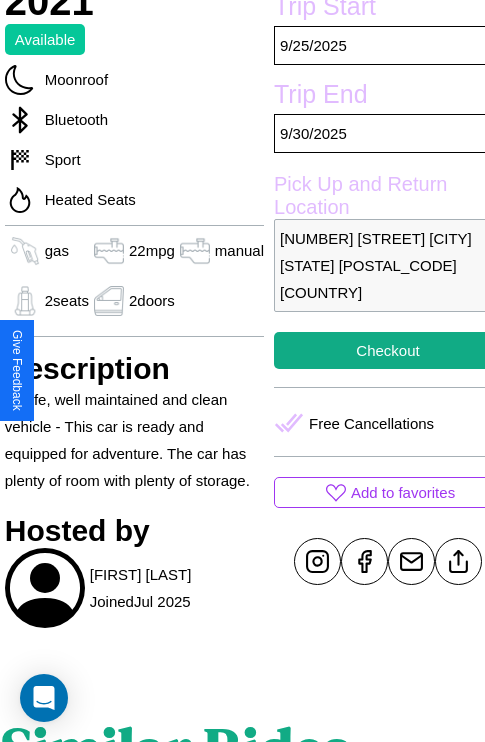 scroll, scrollTop: 619, scrollLeft: 68, axis: both 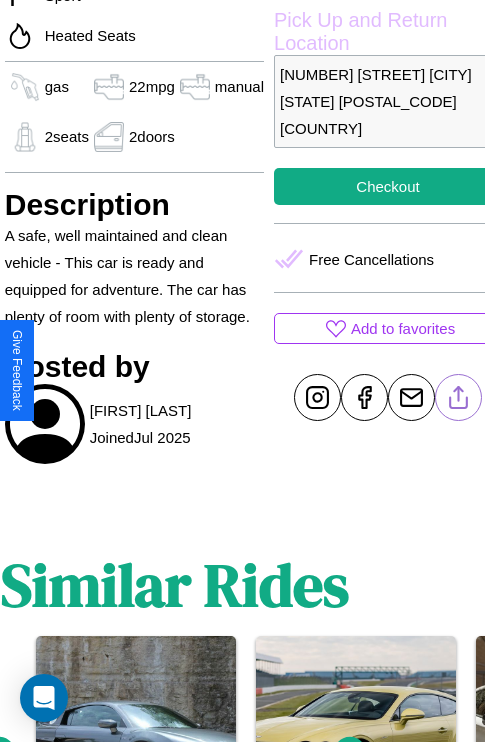 click 